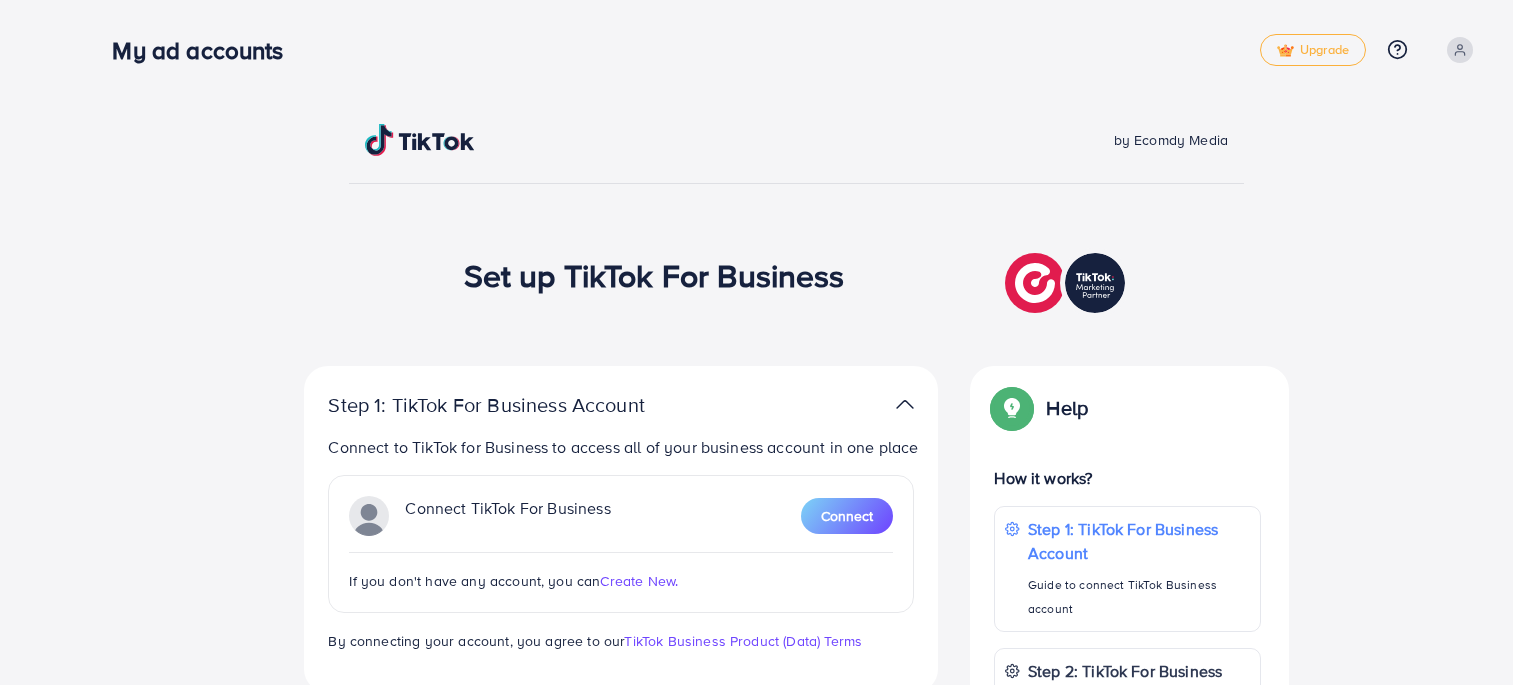 scroll, scrollTop: 0, scrollLeft: 0, axis: both 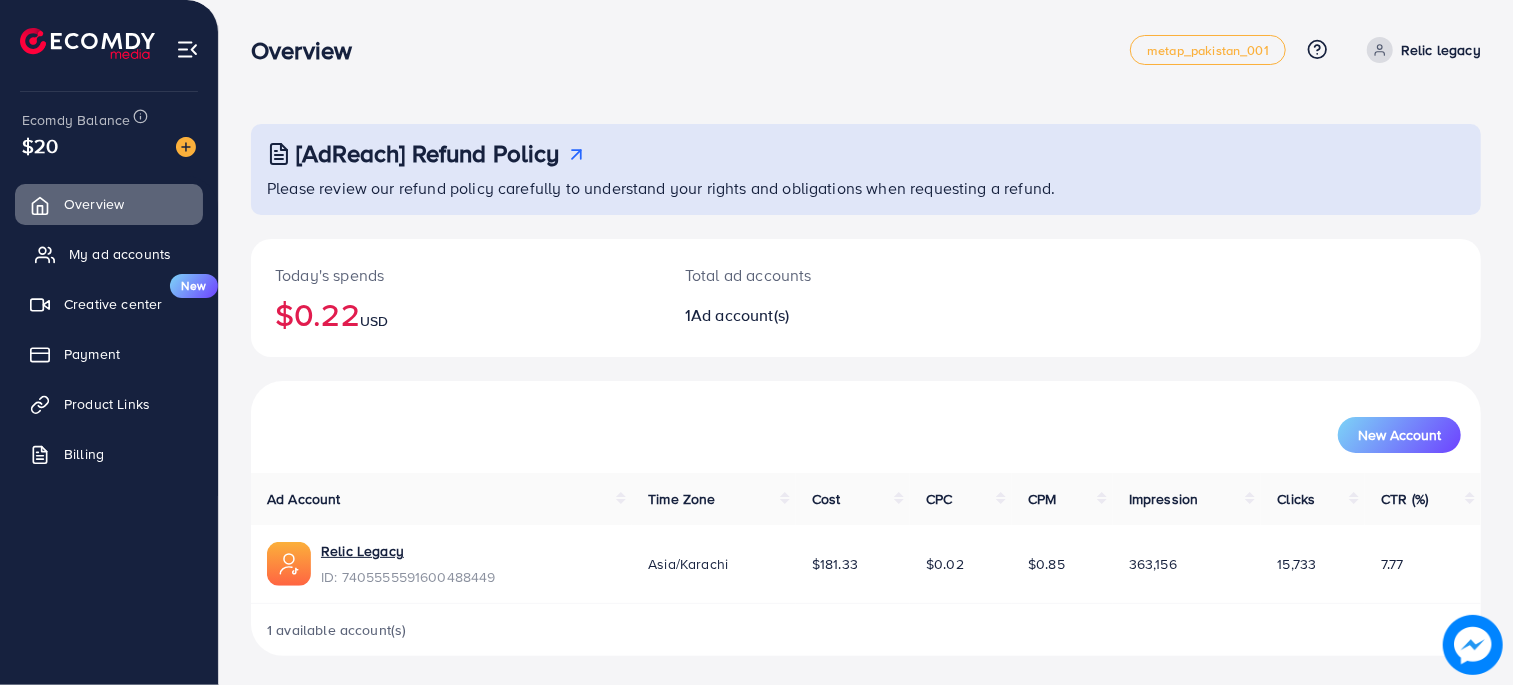 click on "My ad accounts" at bounding box center [120, 254] 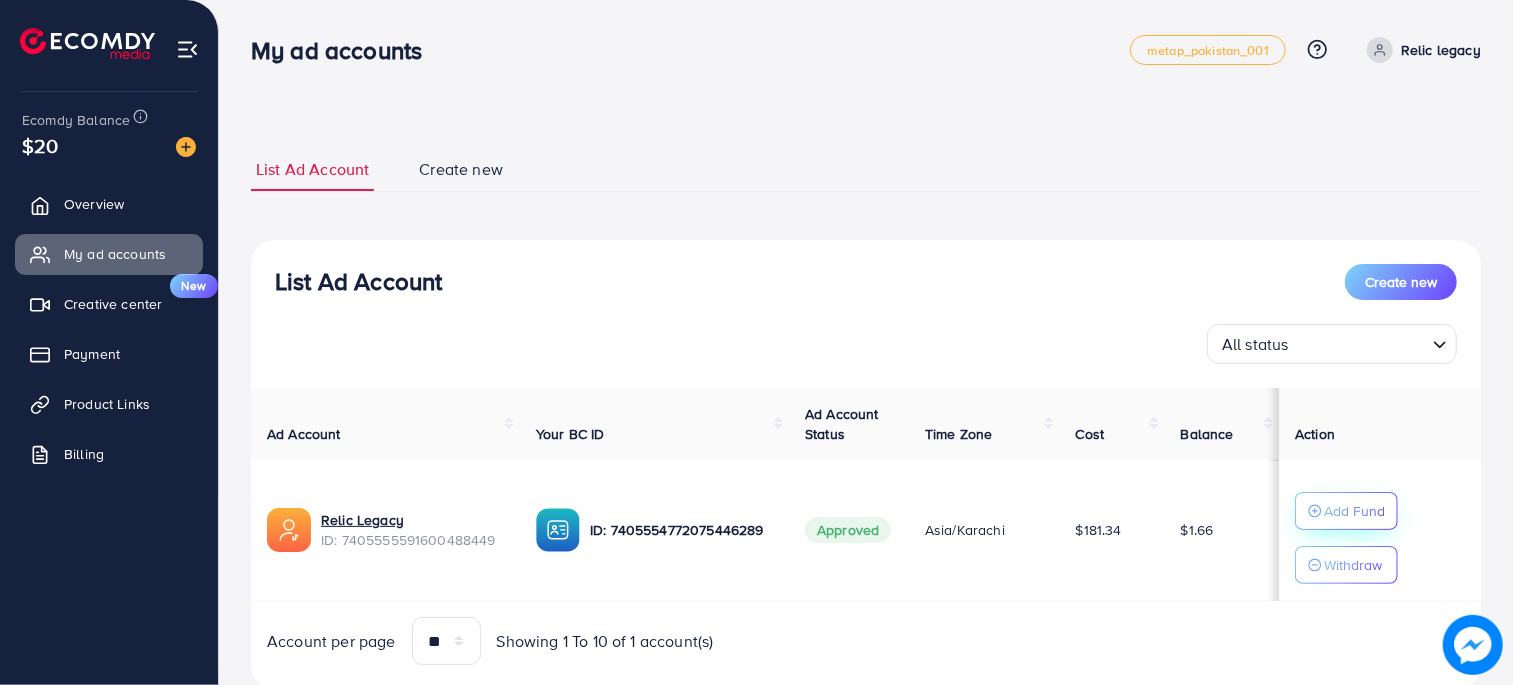 click on "Add Fund" at bounding box center (1354, 511) 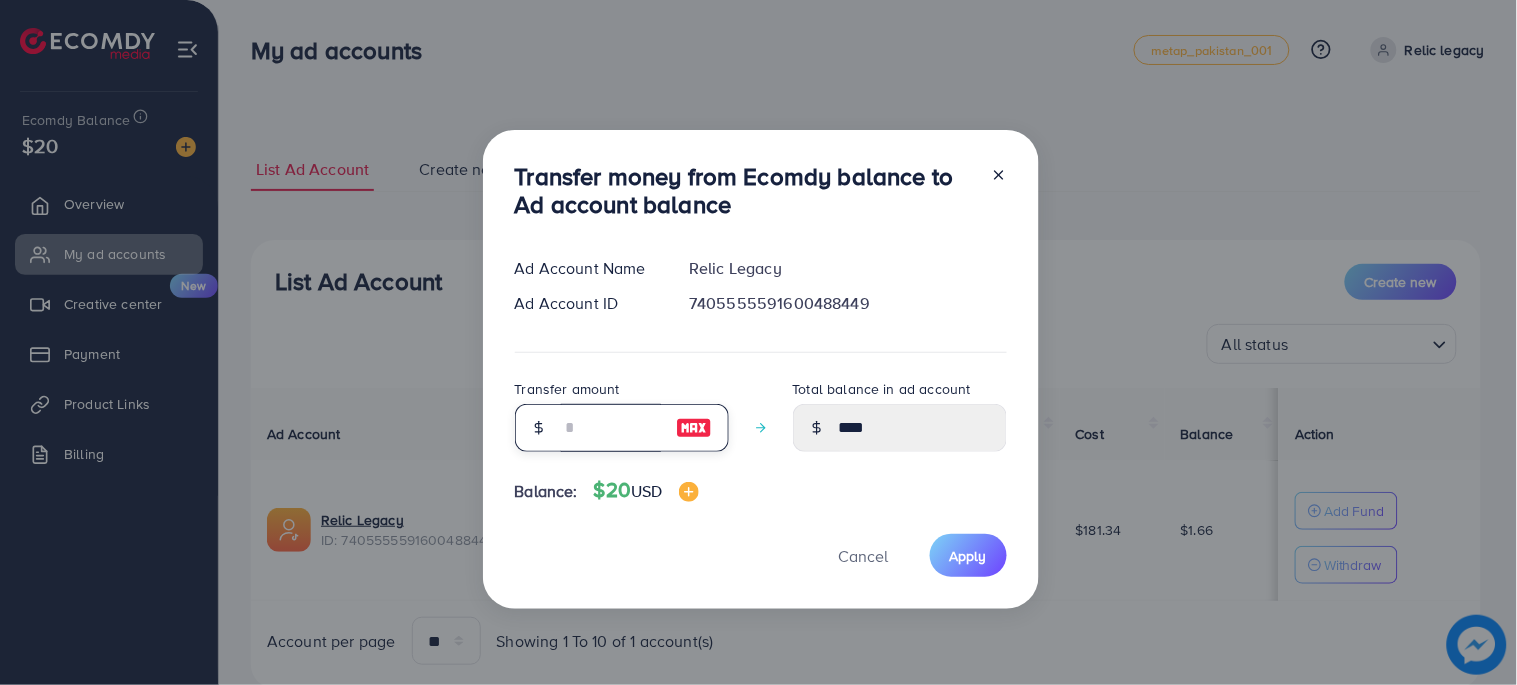 click at bounding box center (611, 428) 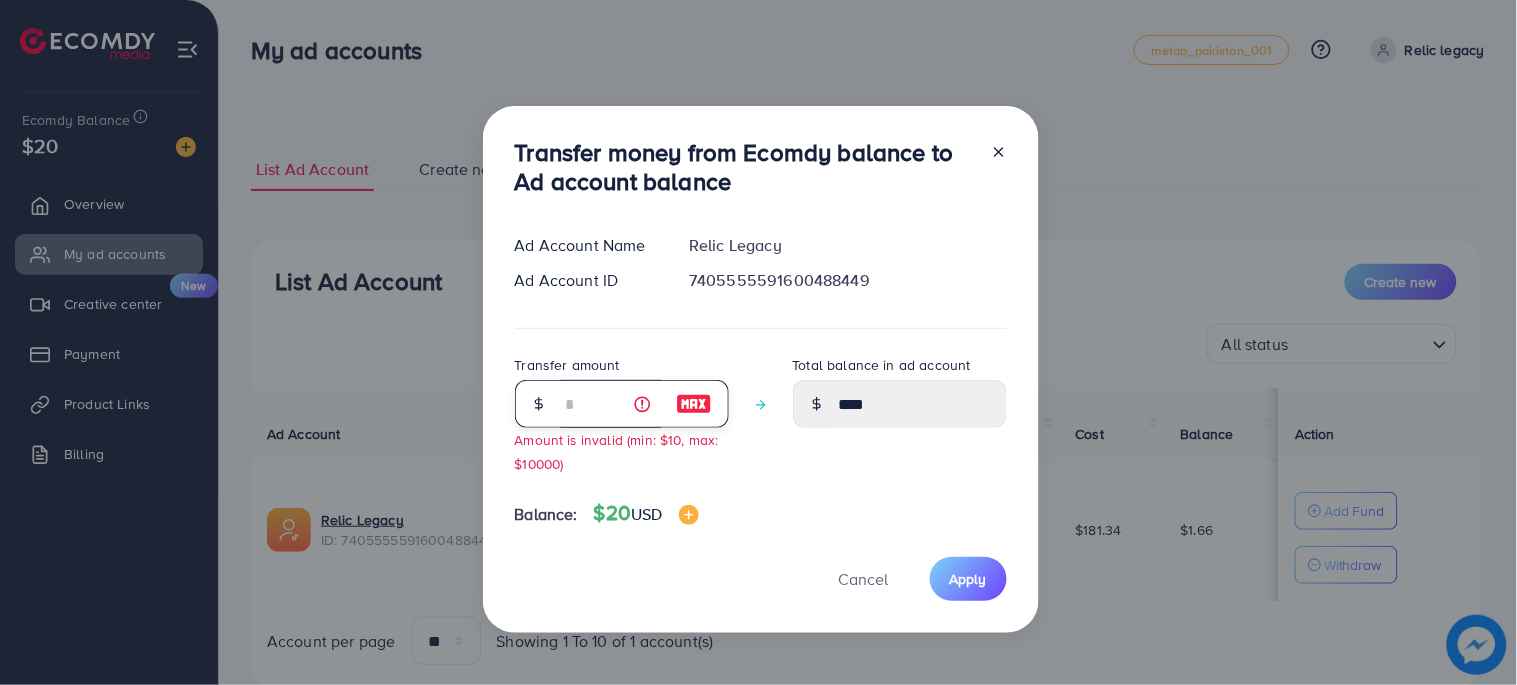 type on "**" 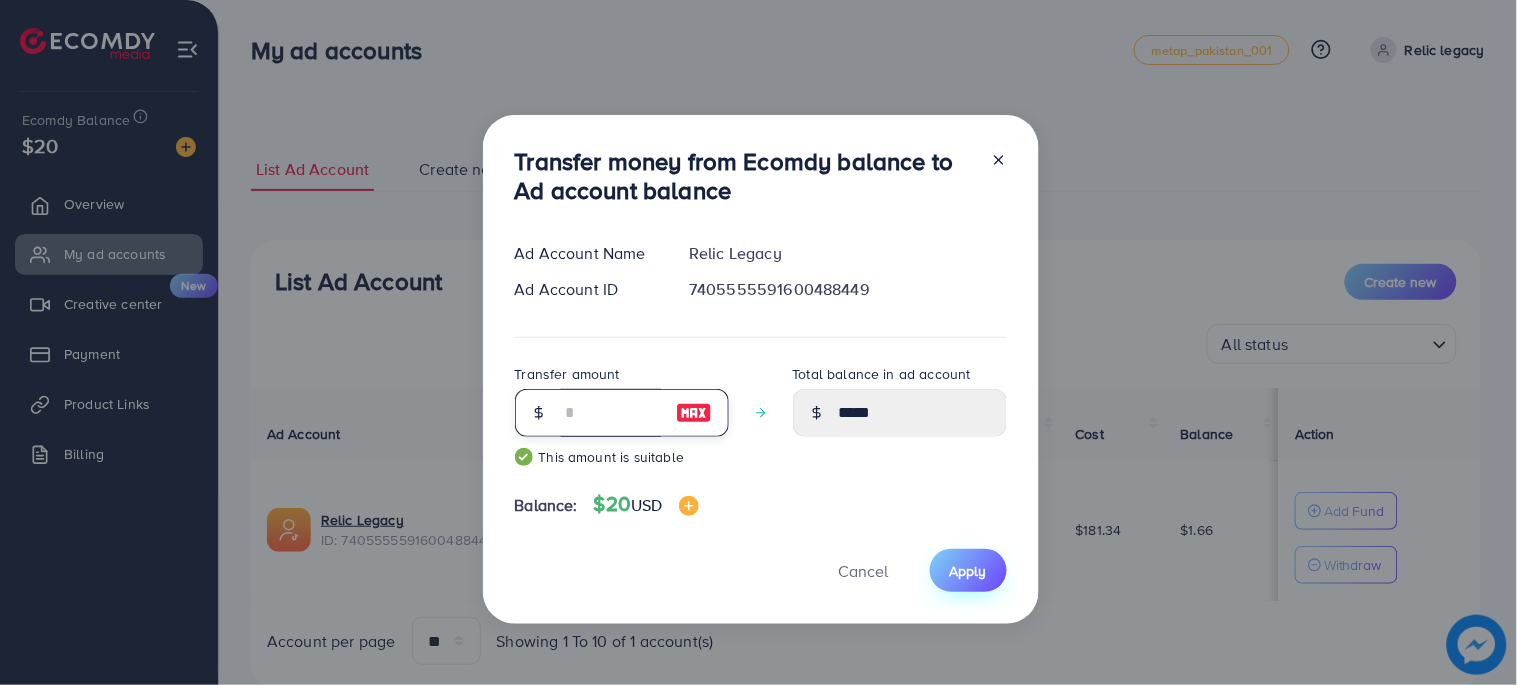 type on "**" 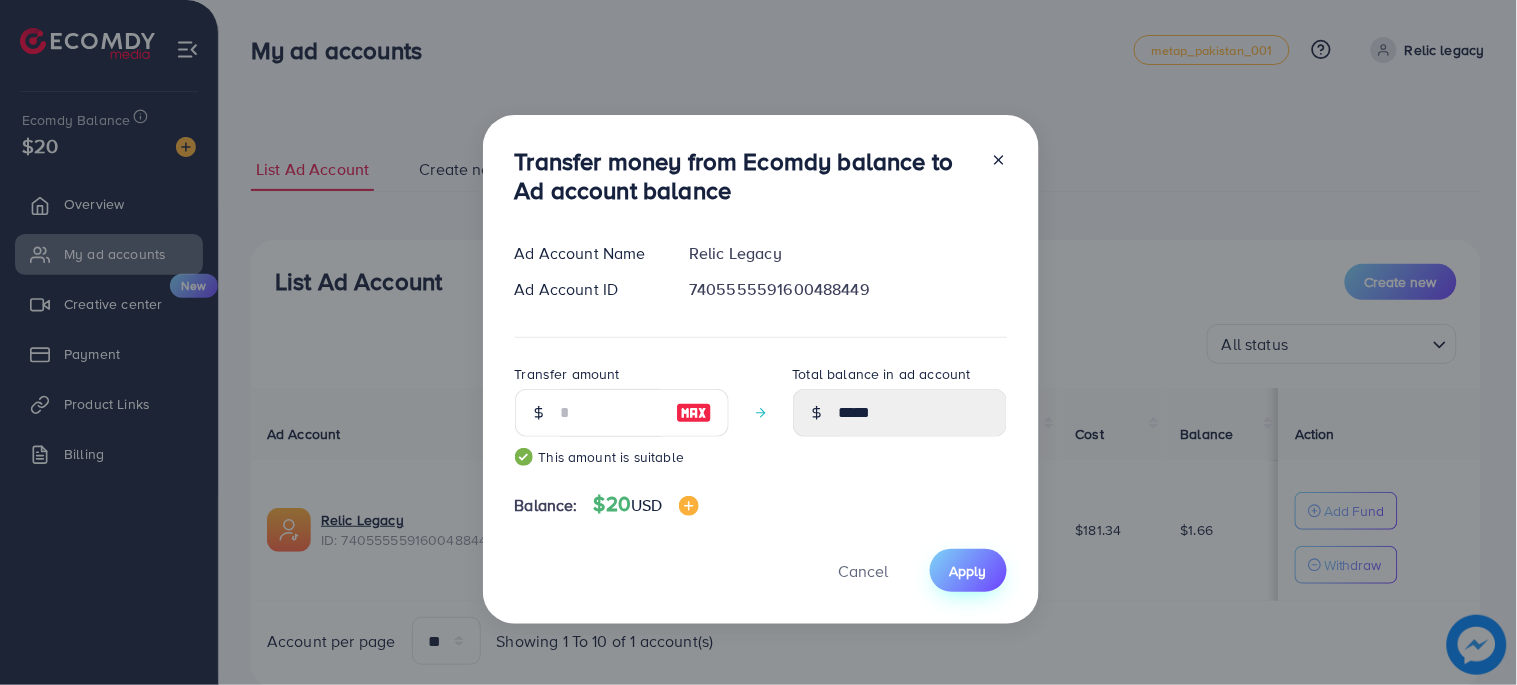 click on "Apply" at bounding box center (968, 571) 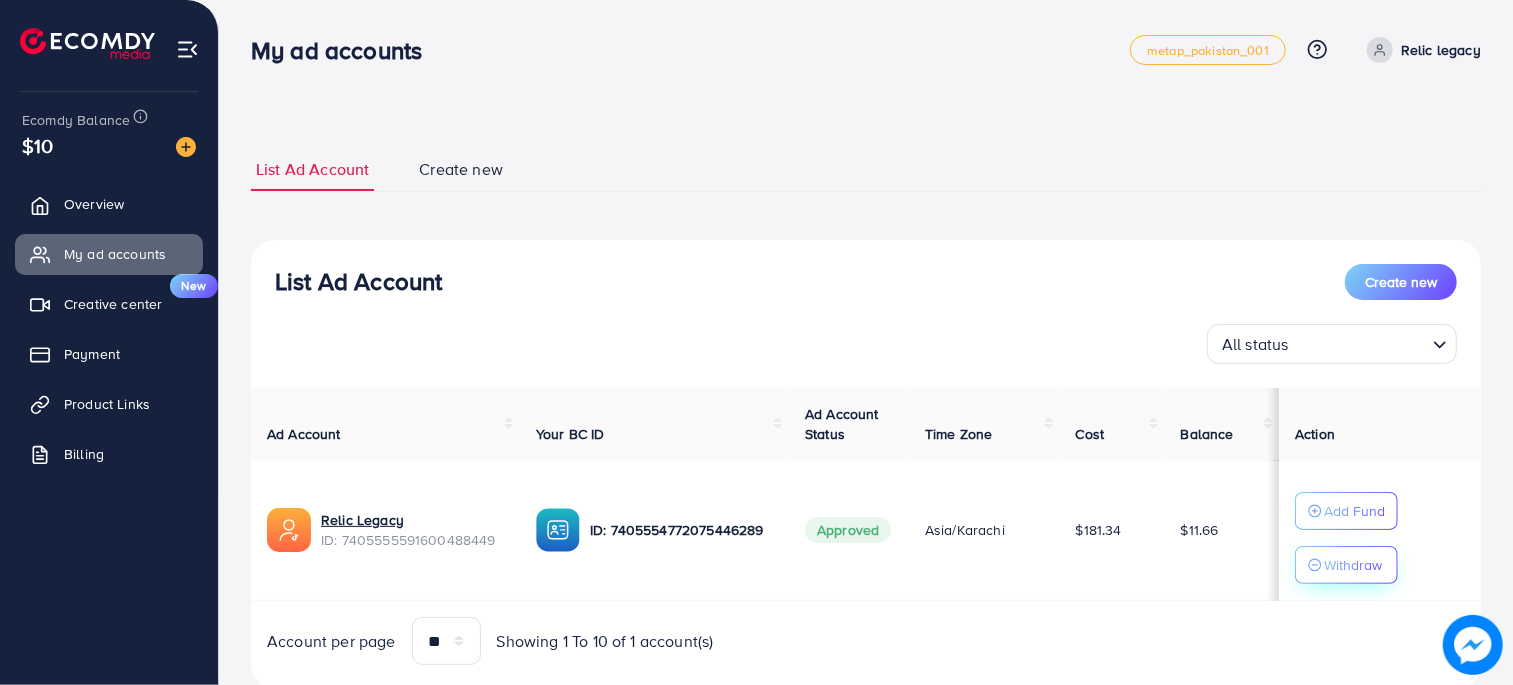 click on "Withdraw" at bounding box center (1353, 565) 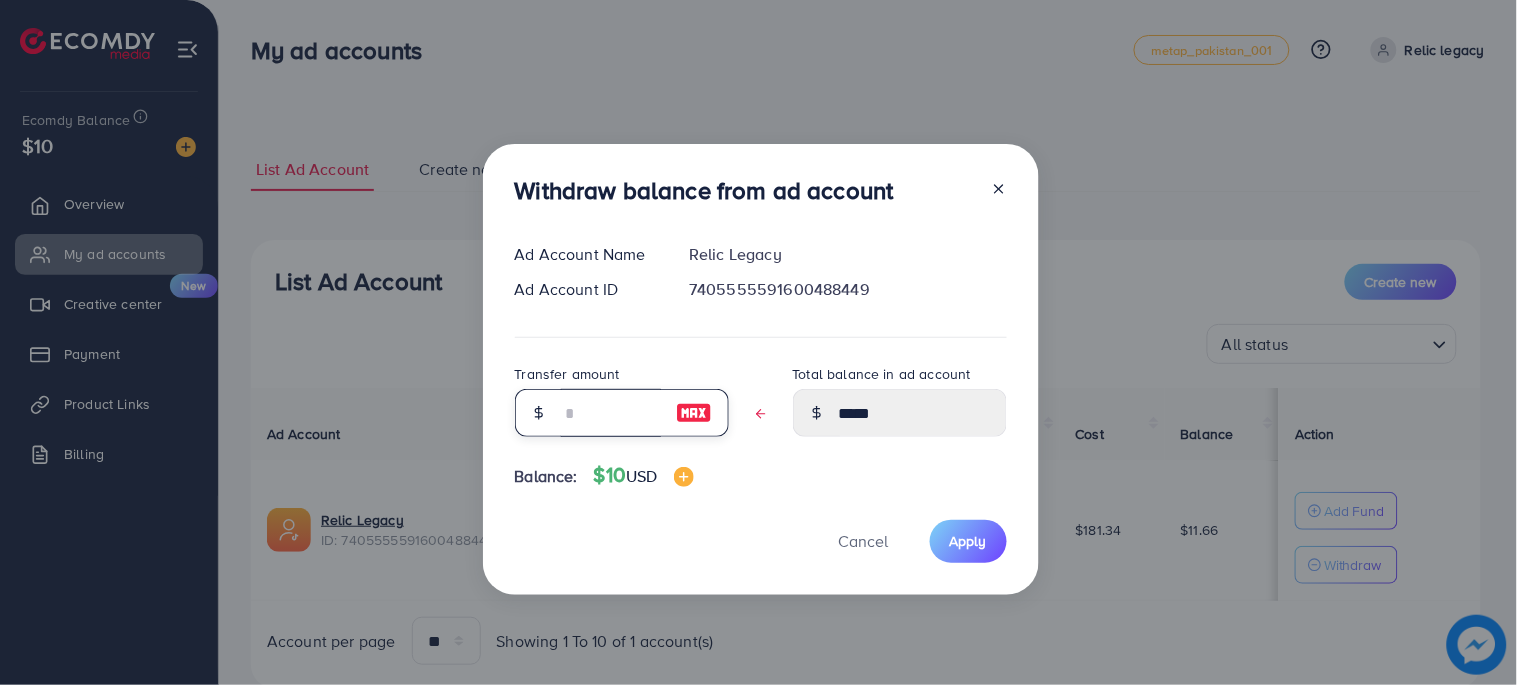 click at bounding box center [611, 413] 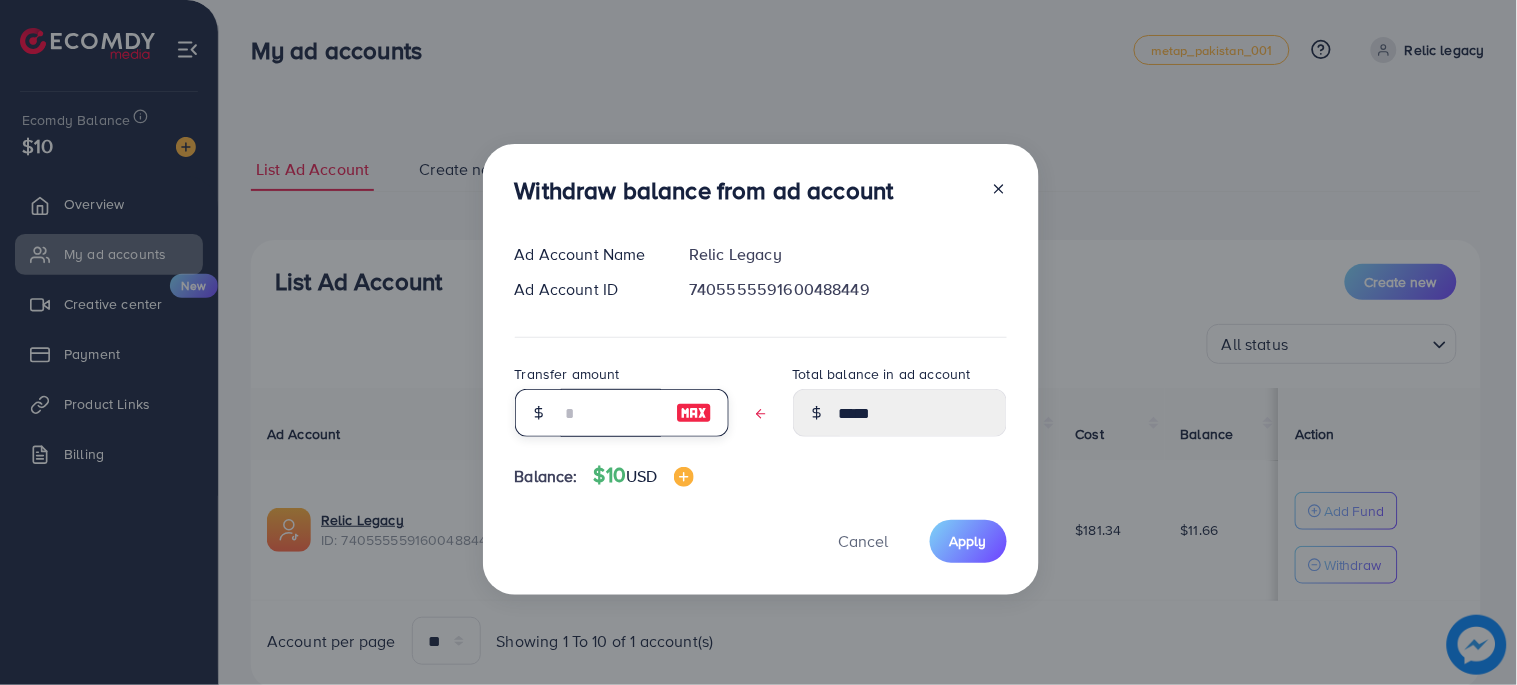 type on "*" 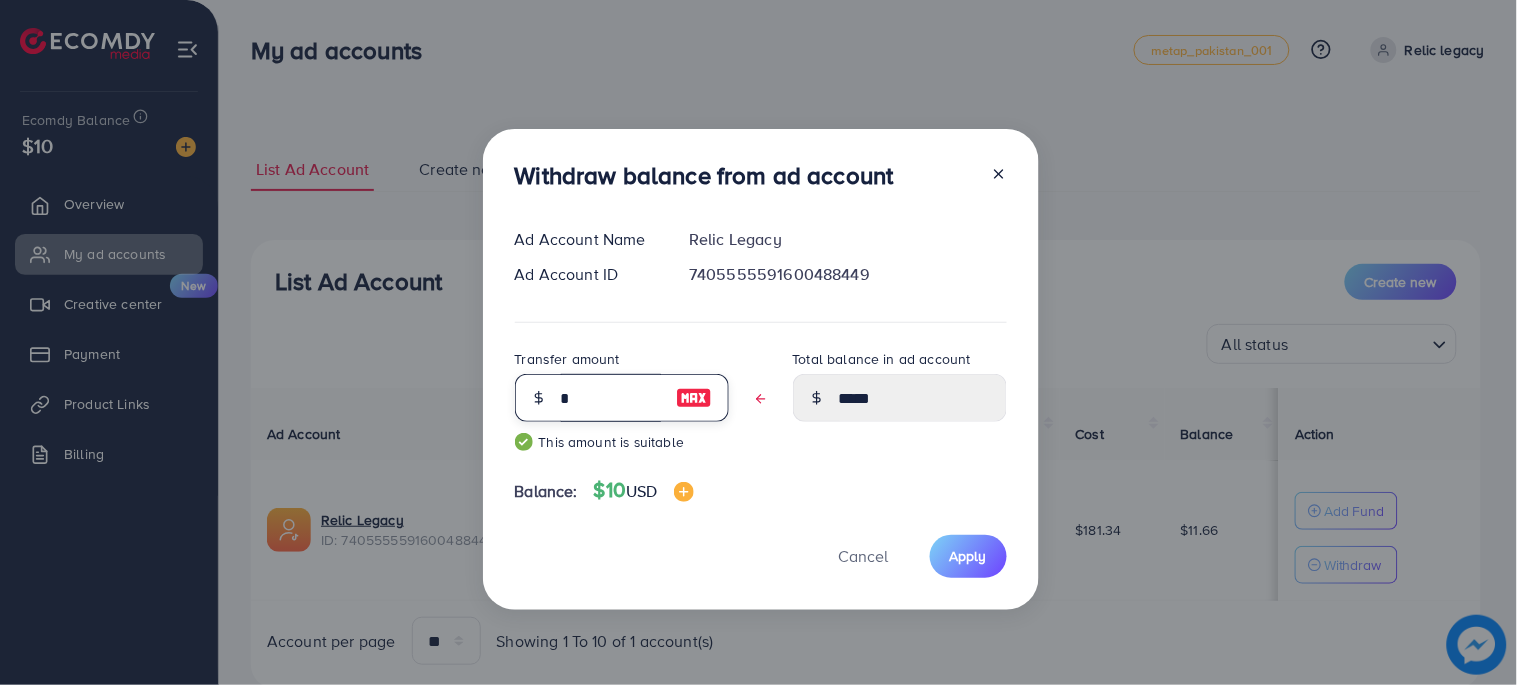type on "****" 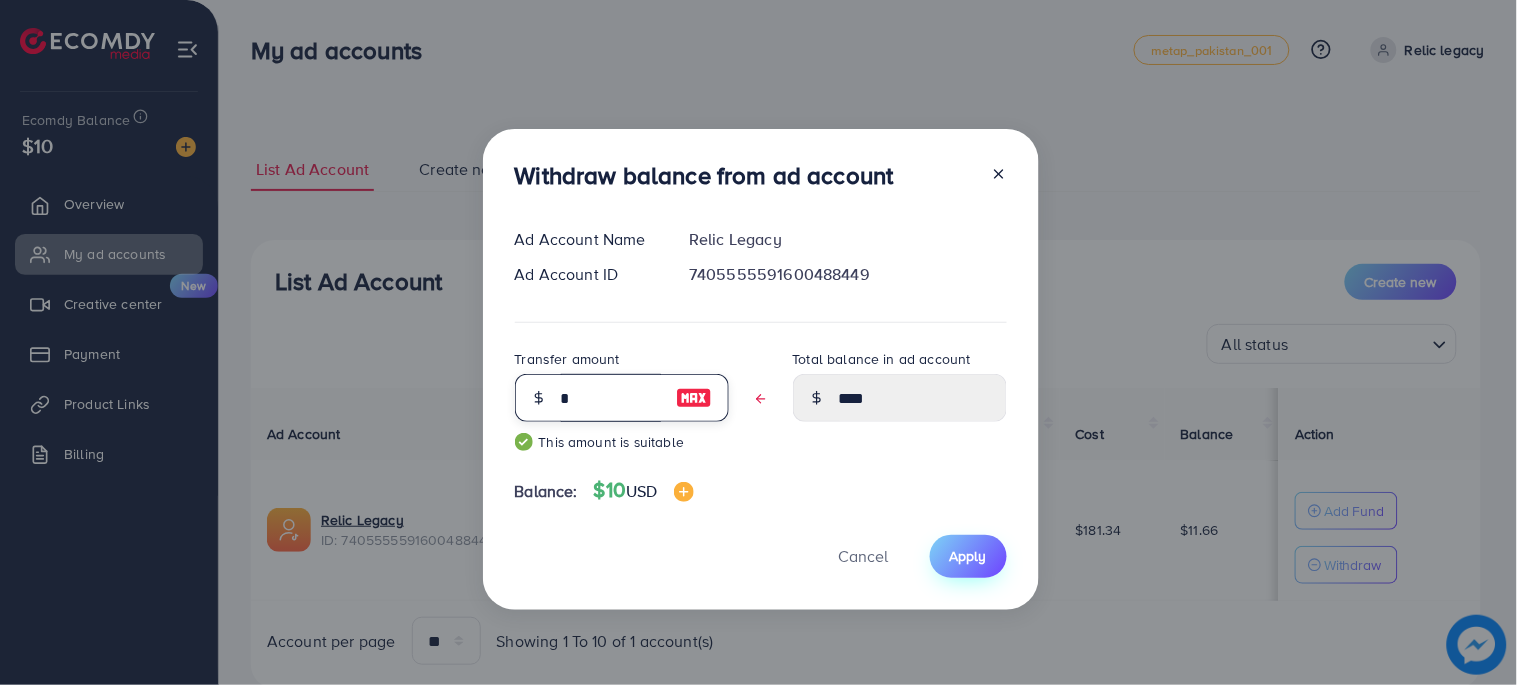 type on "*" 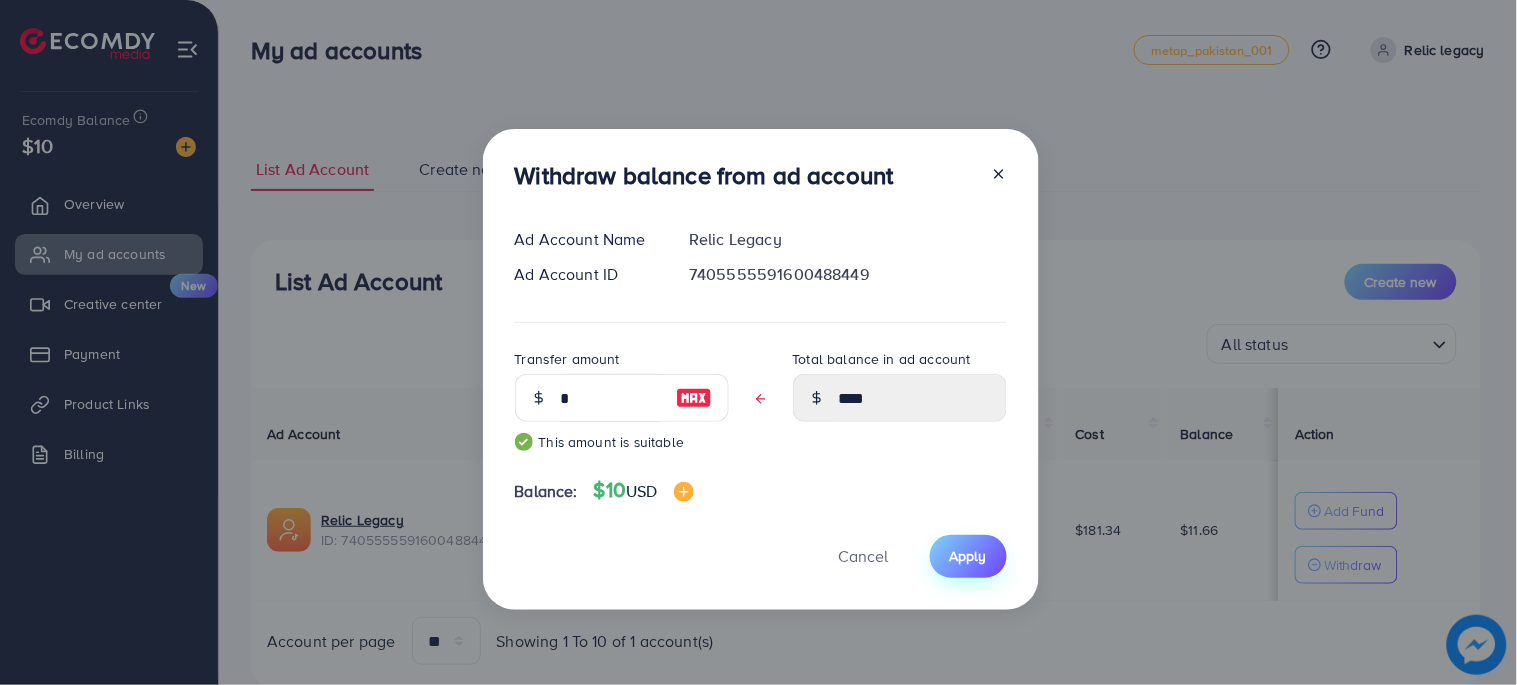 click on "Apply" at bounding box center (968, 556) 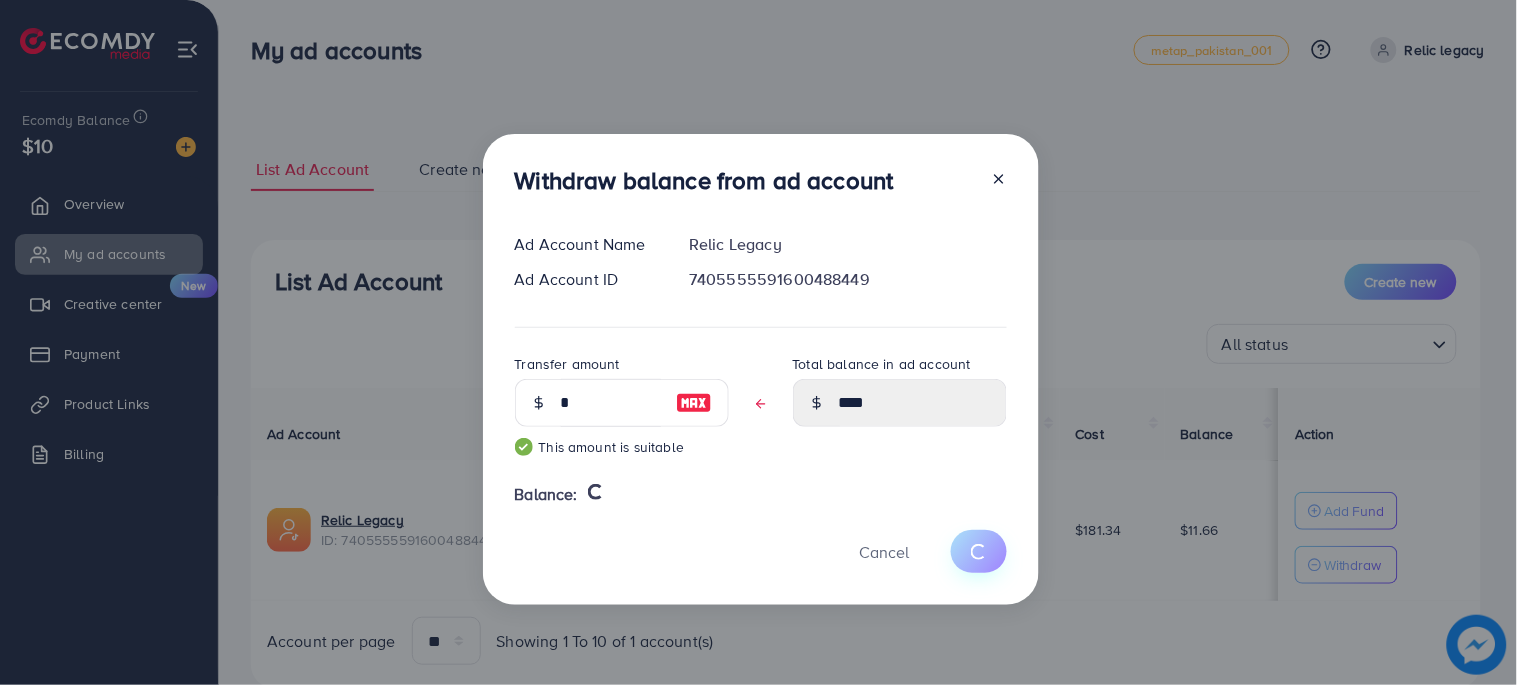 type 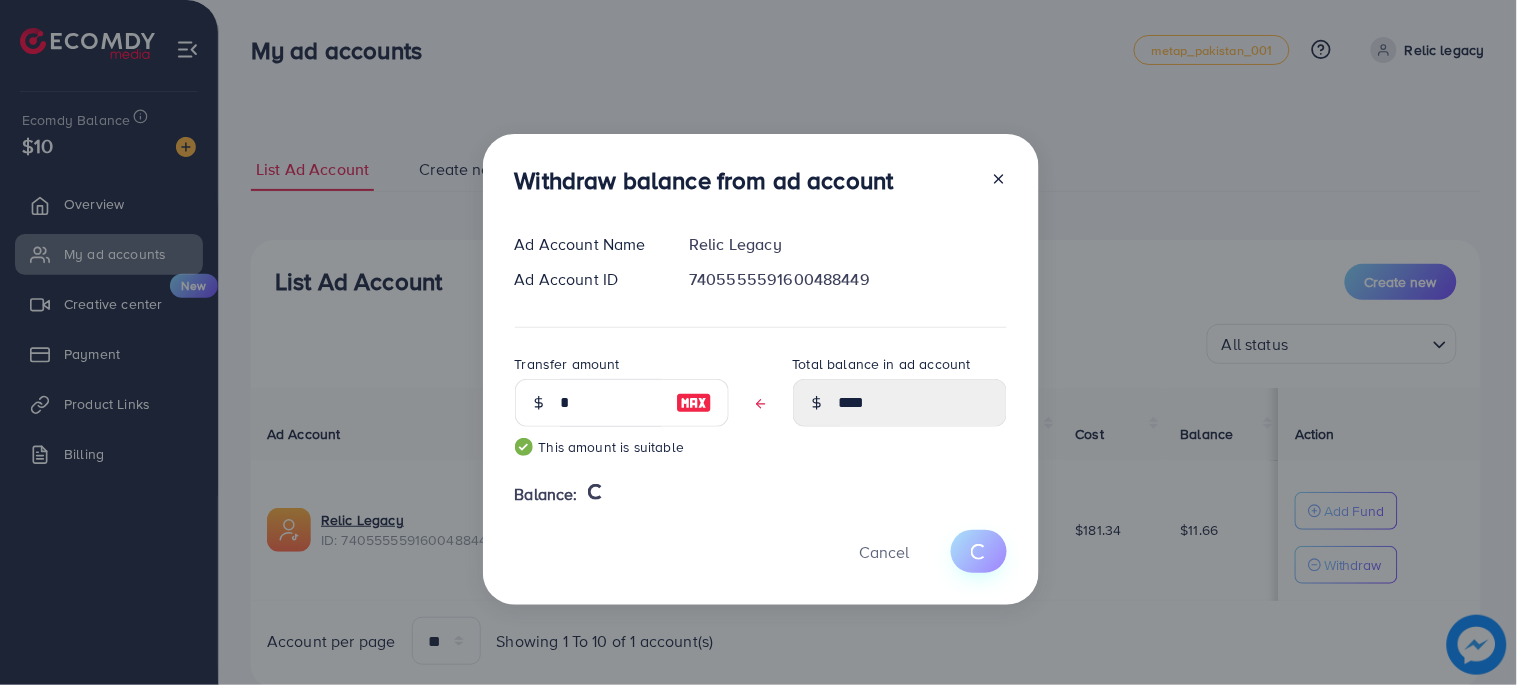 type on "*****" 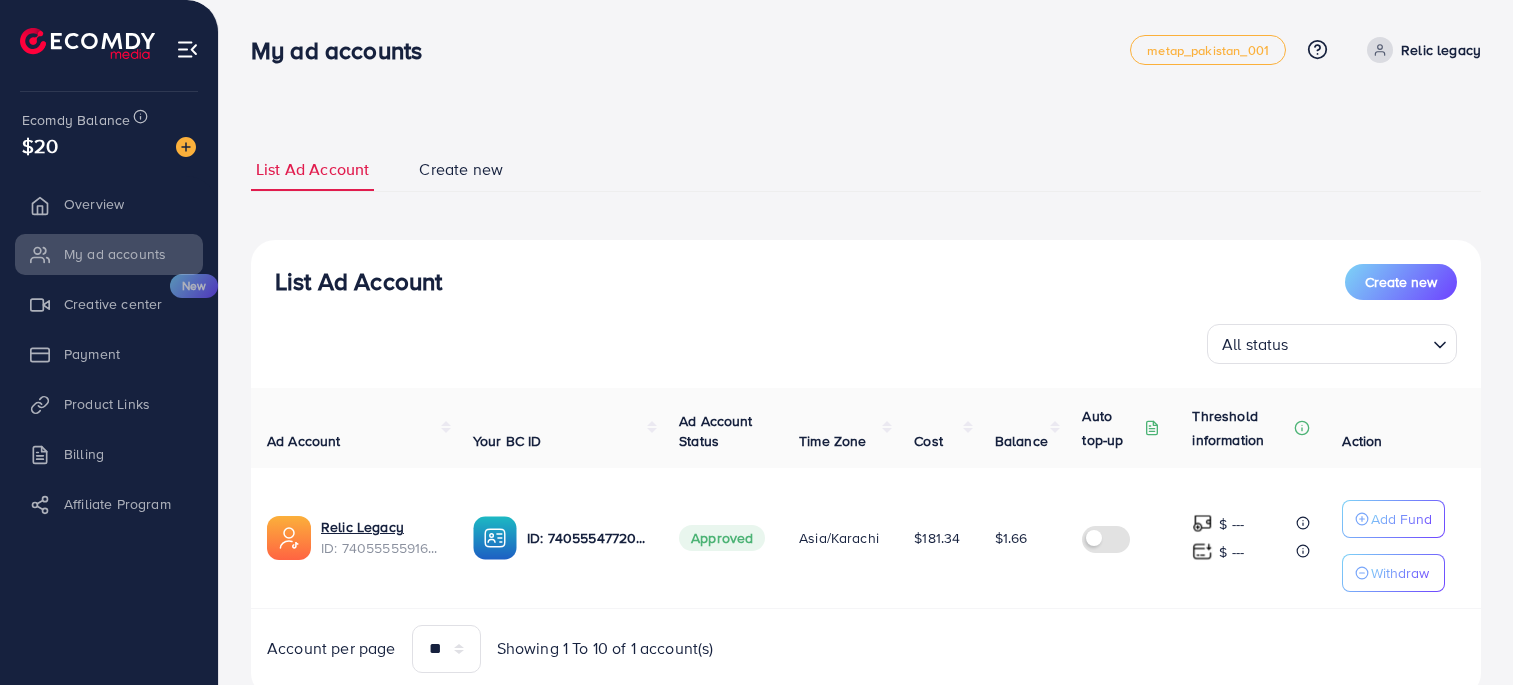 scroll, scrollTop: 0, scrollLeft: 0, axis: both 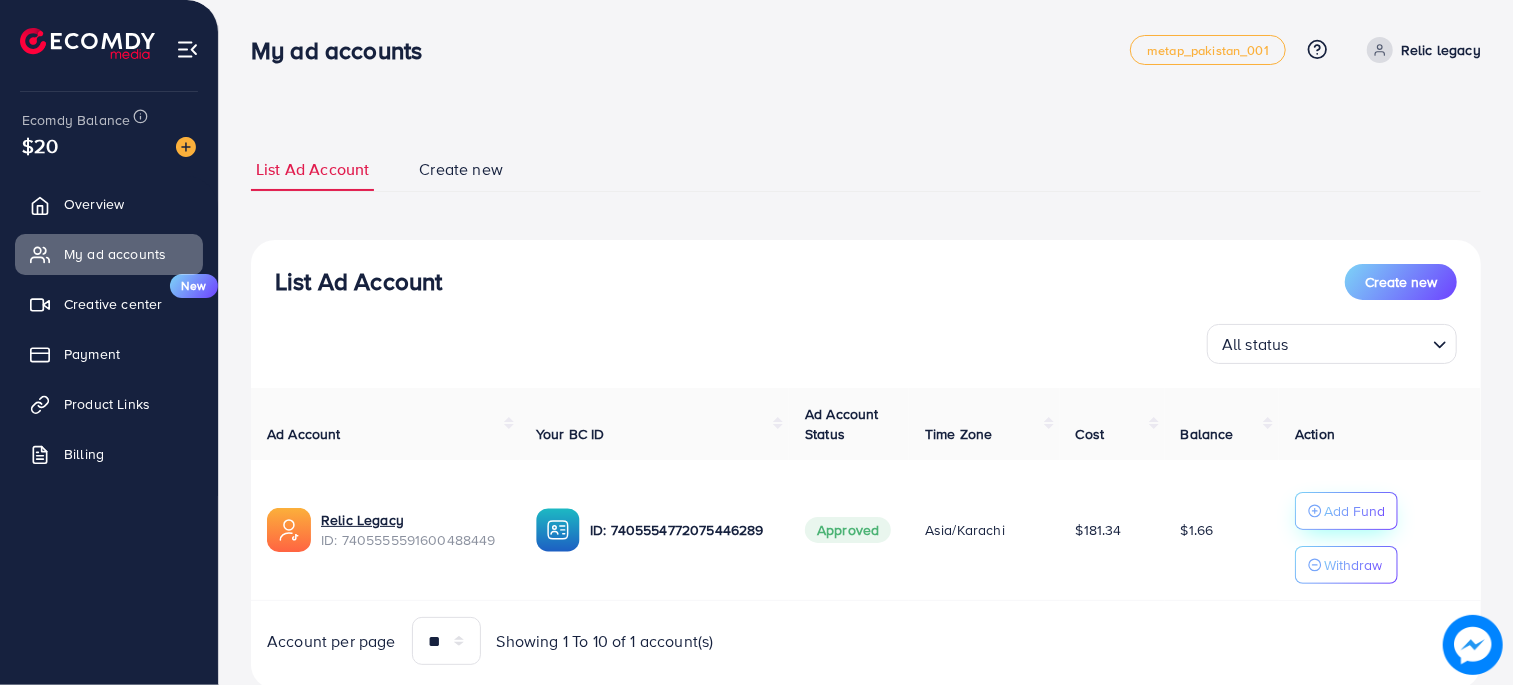 click on "Add Fund" at bounding box center (1354, 511) 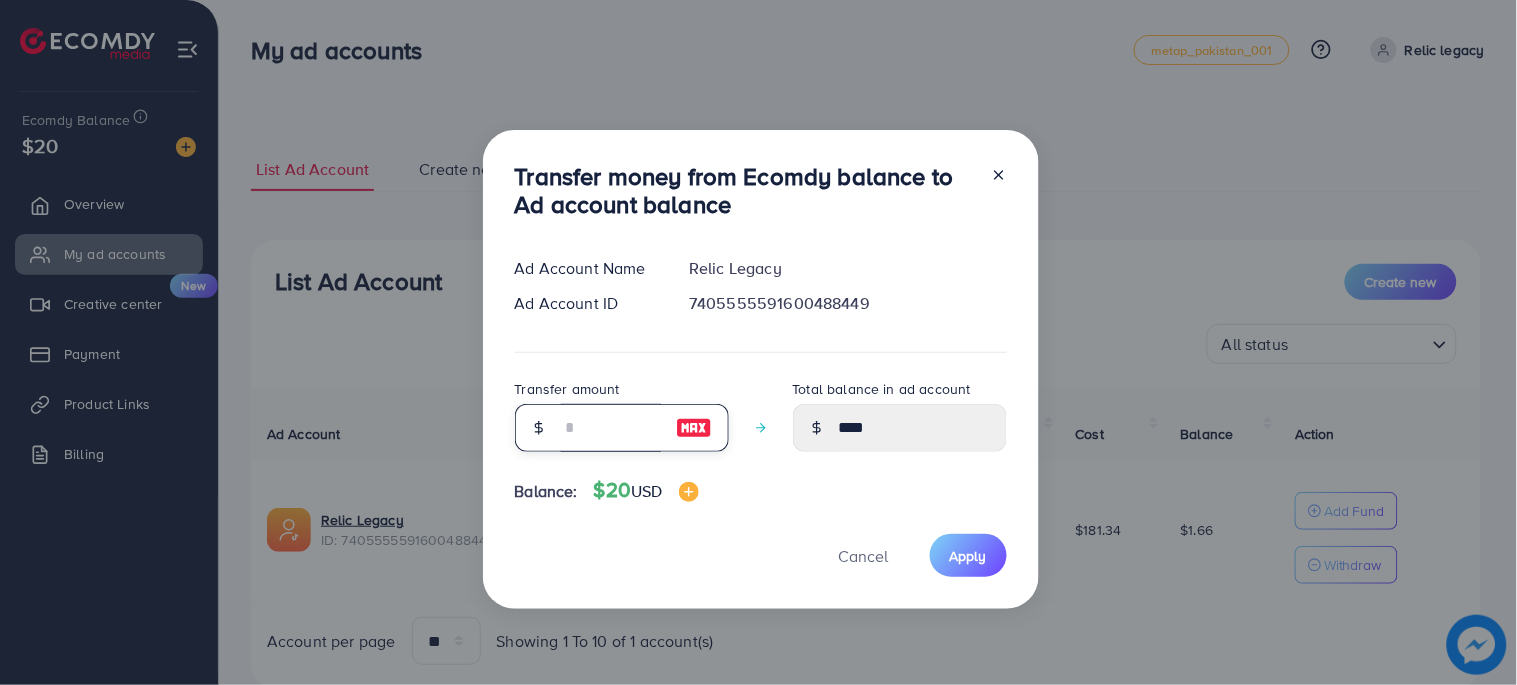 click at bounding box center [611, 428] 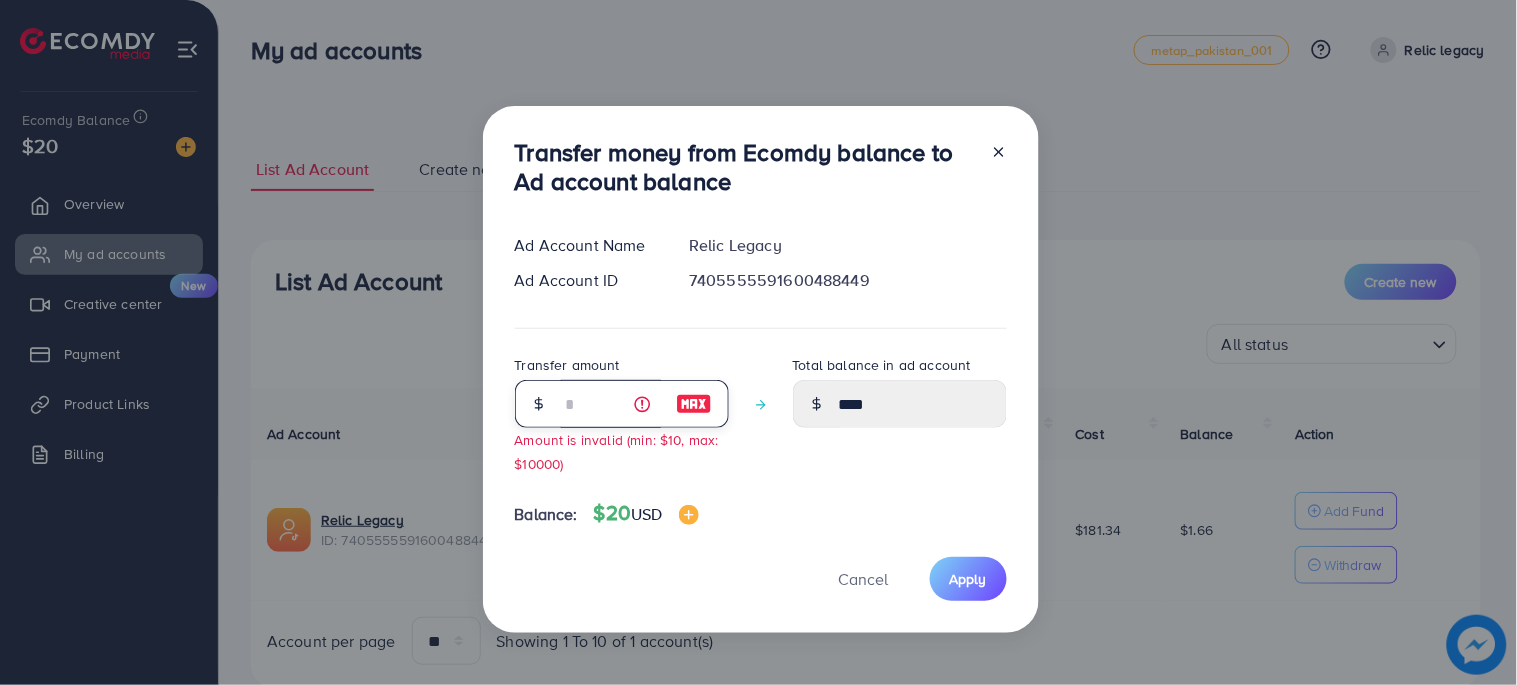 type on "**" 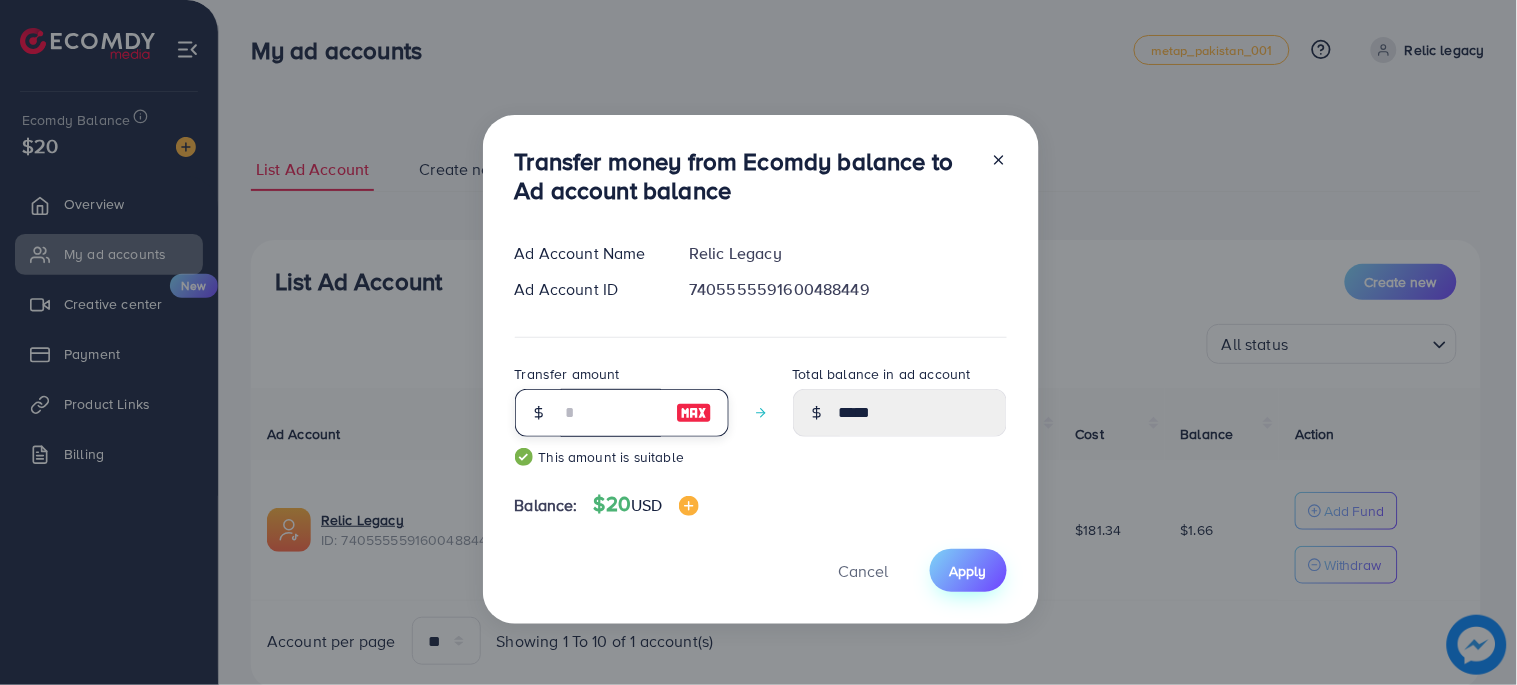type on "**" 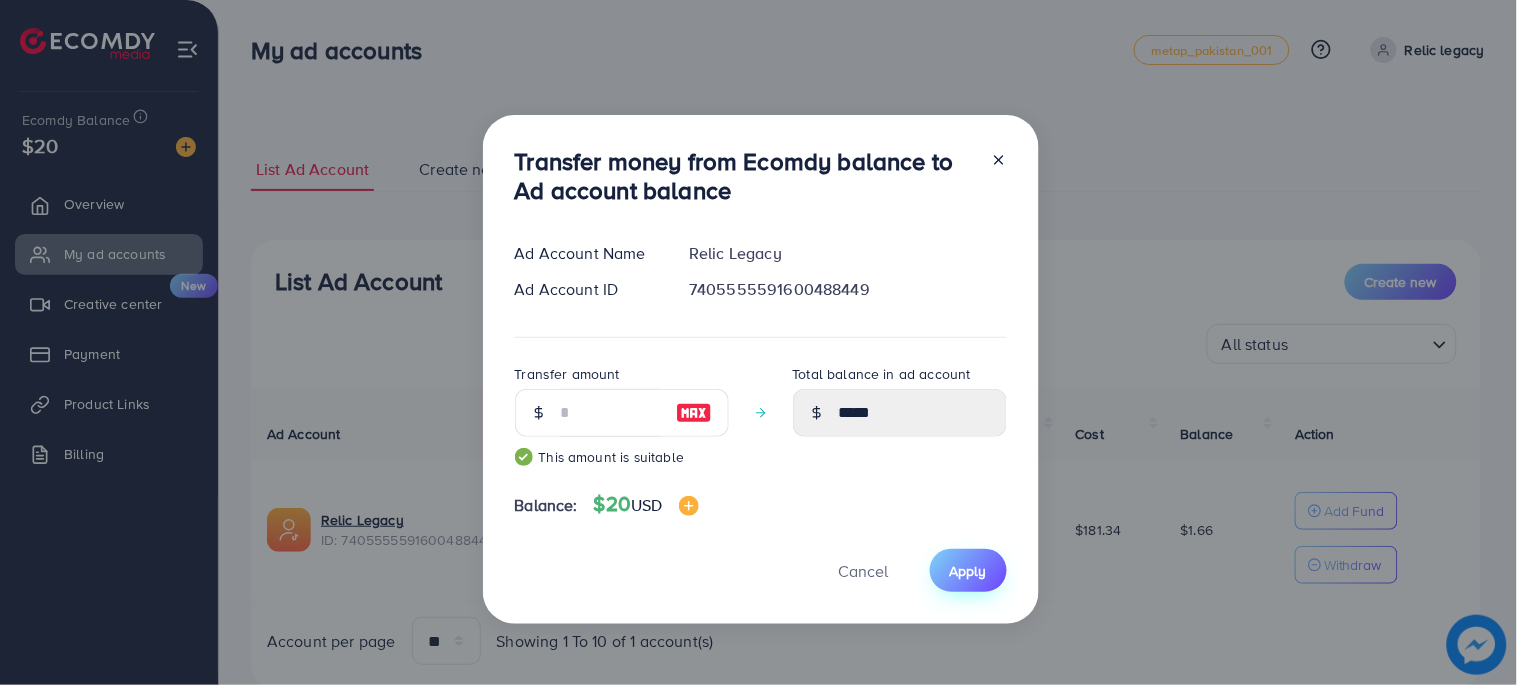 click on "Apply" at bounding box center (968, 571) 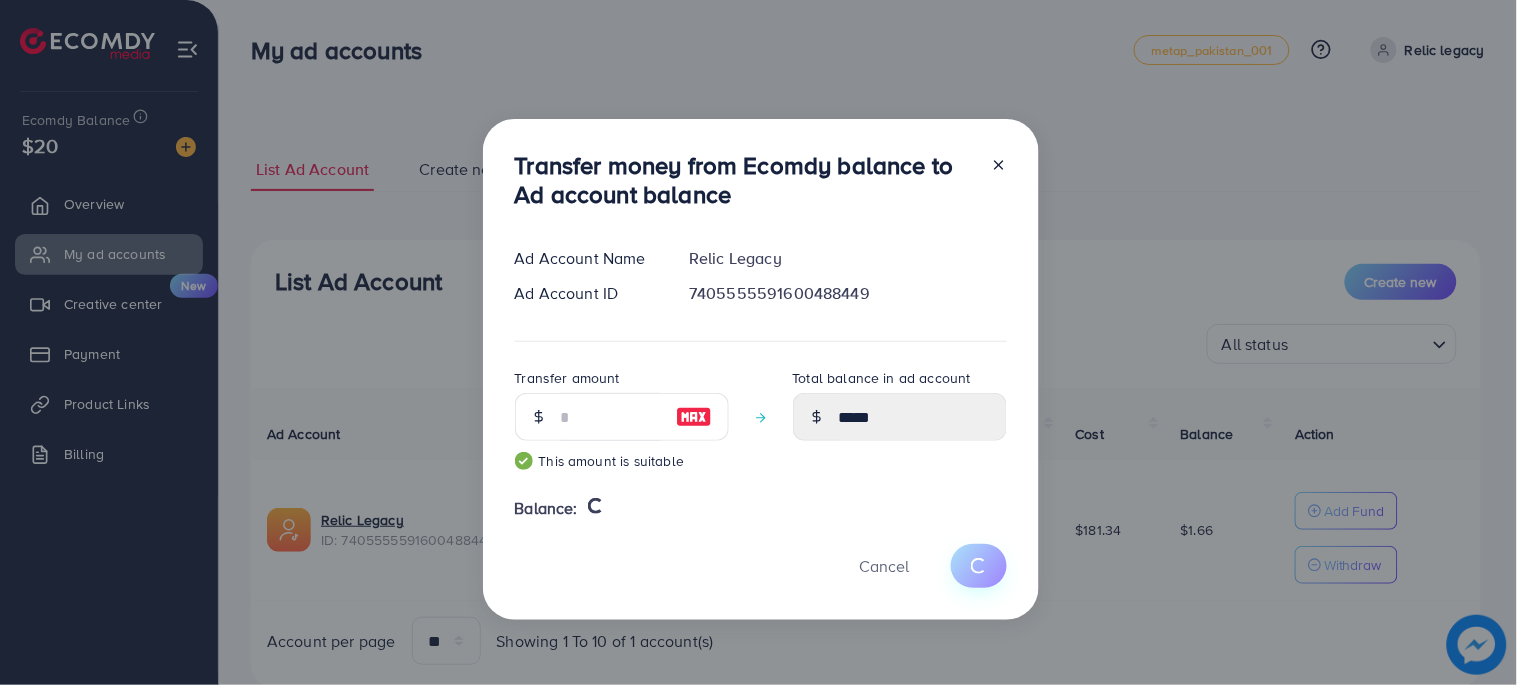 type 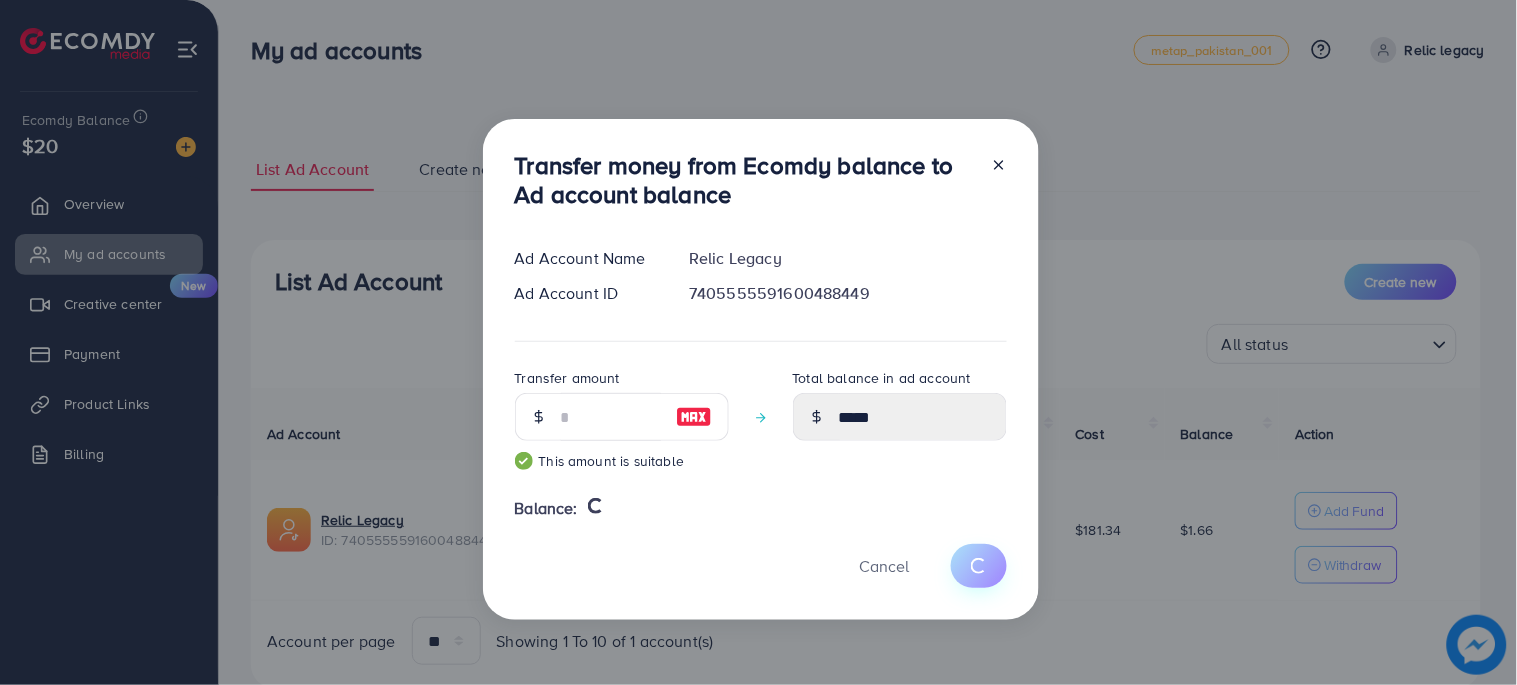 type on "****" 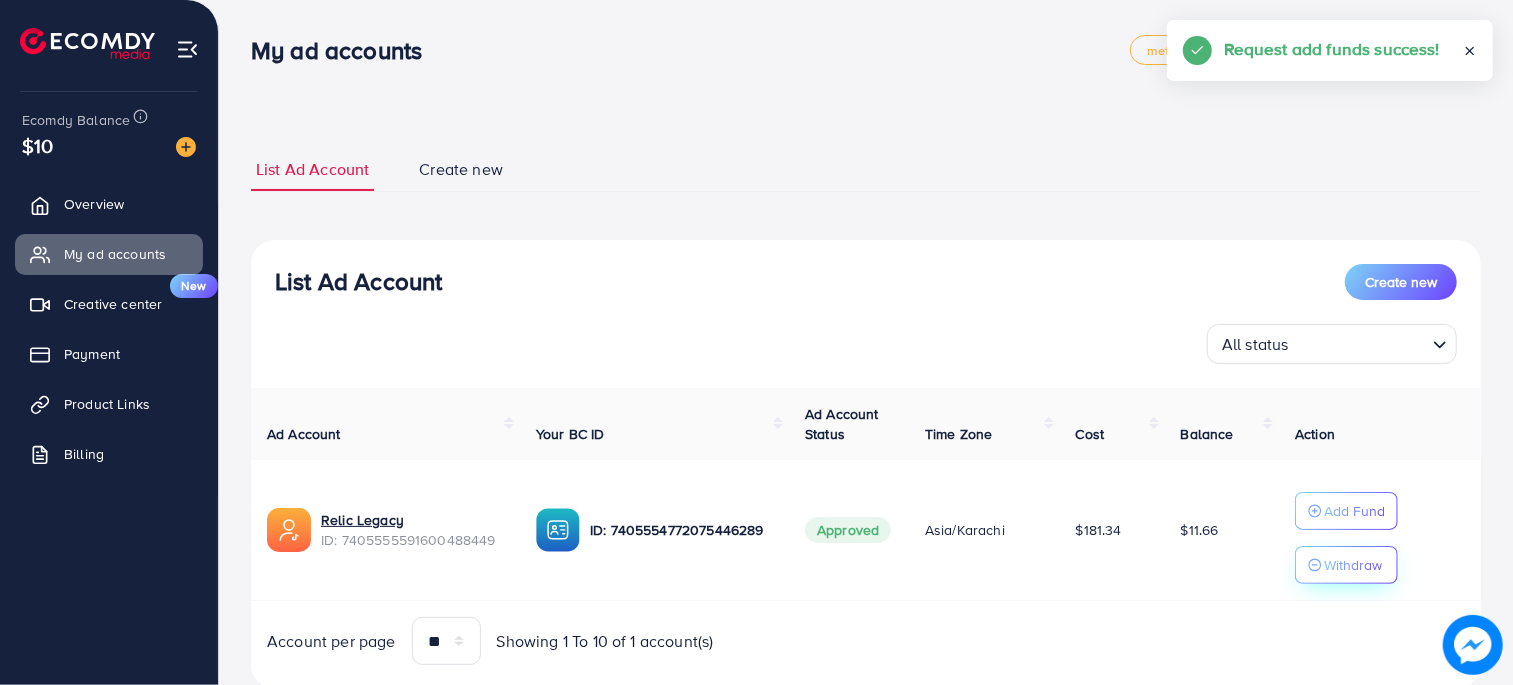 click on "Withdraw" at bounding box center (1353, 565) 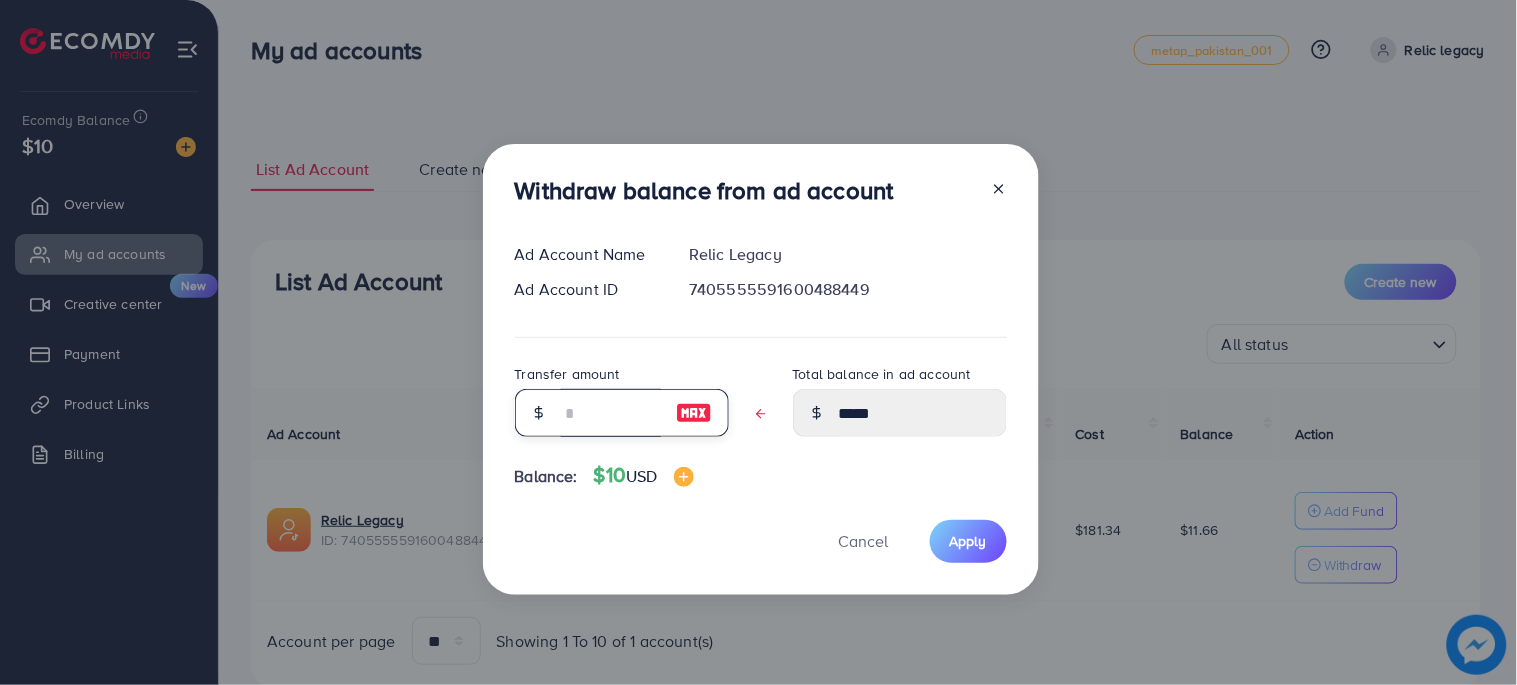 click at bounding box center [611, 413] 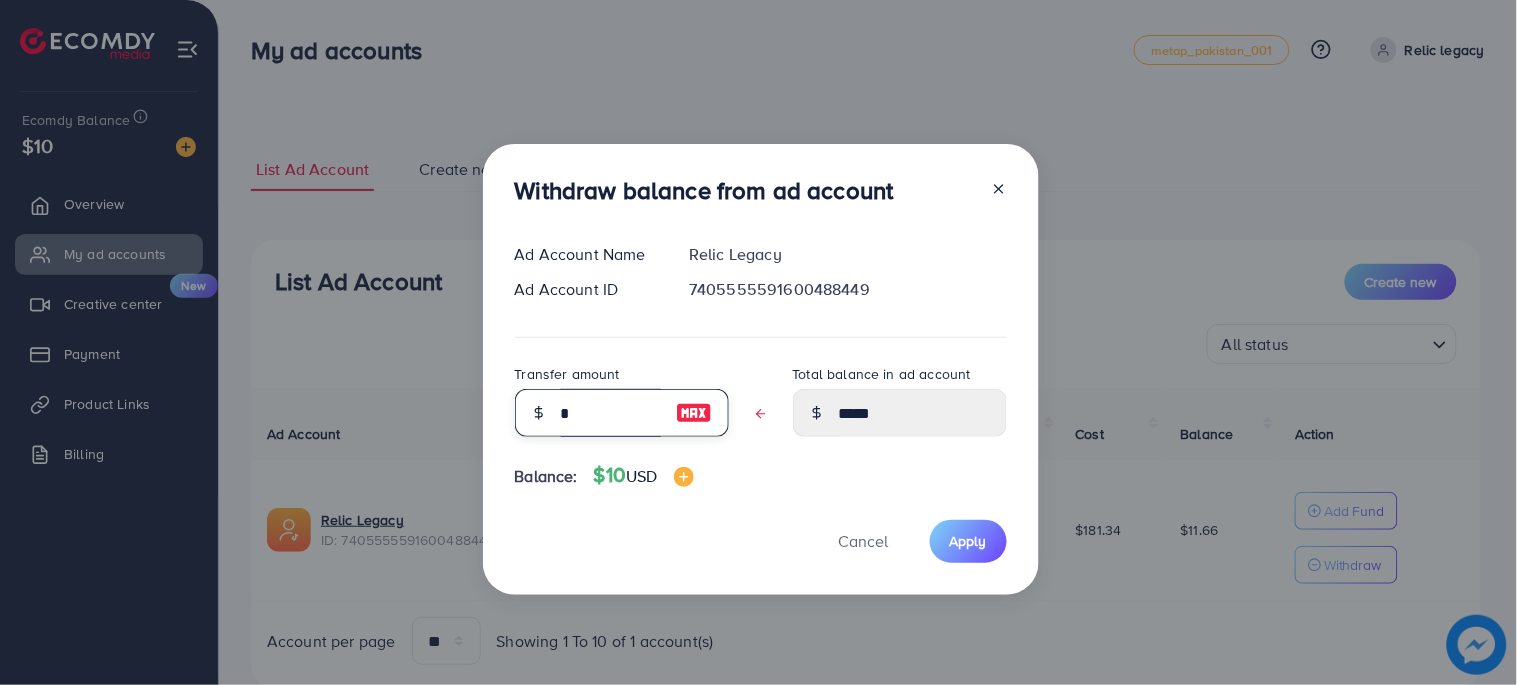 type on "****" 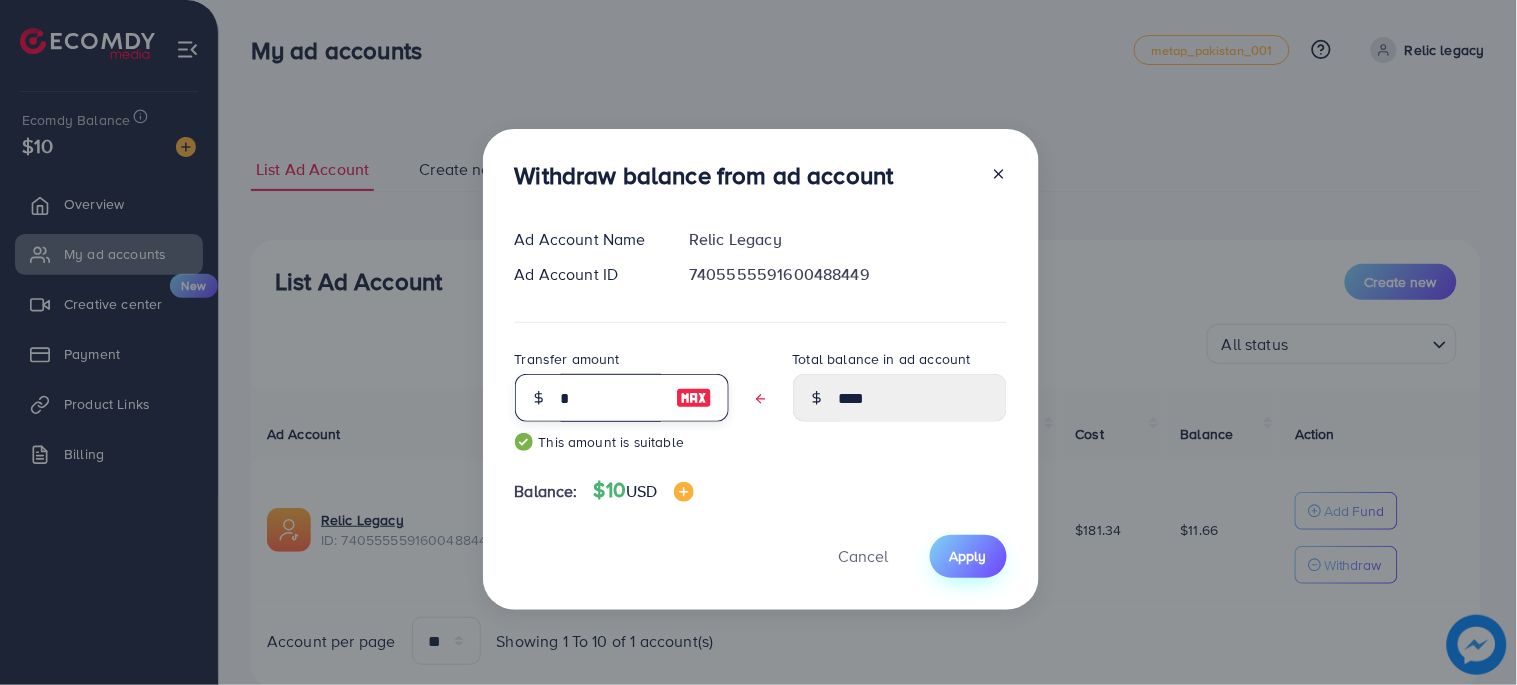 type on "*" 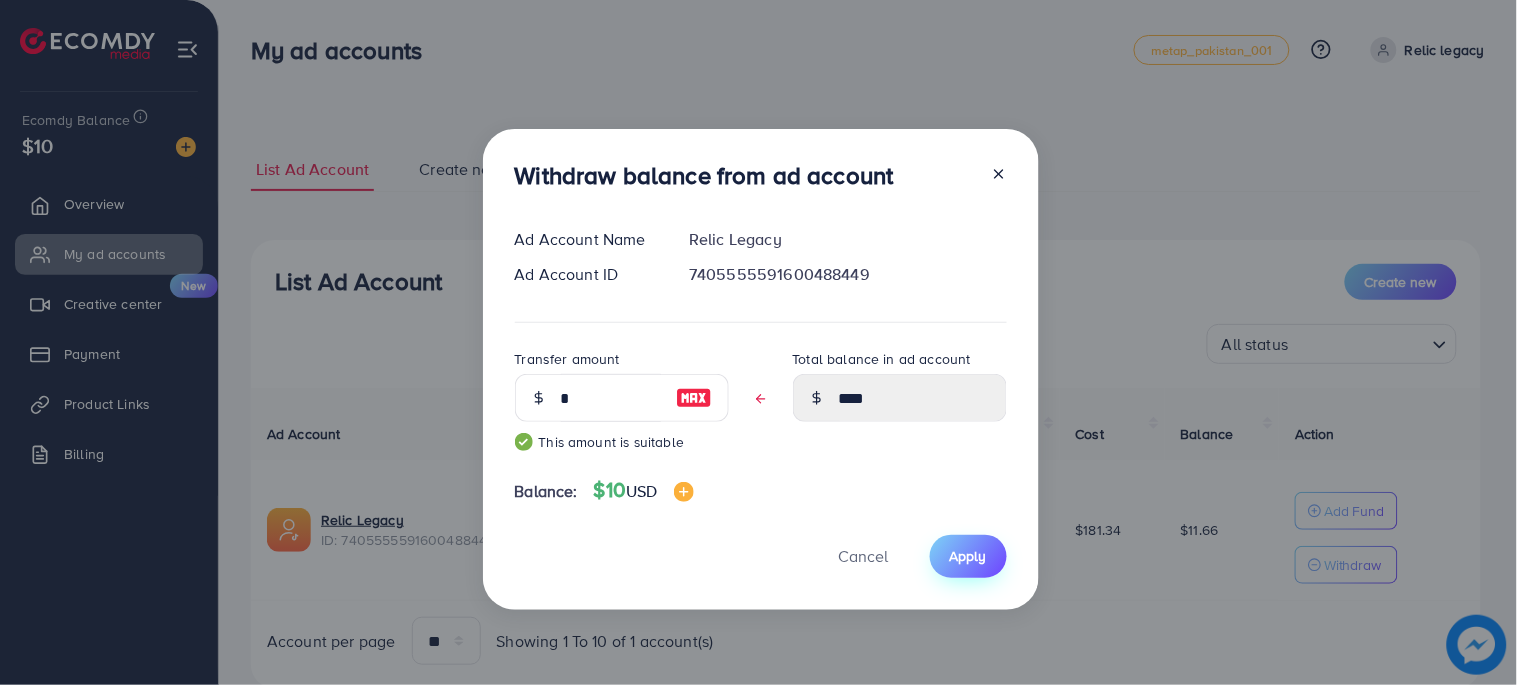 click on "Apply" at bounding box center [968, 556] 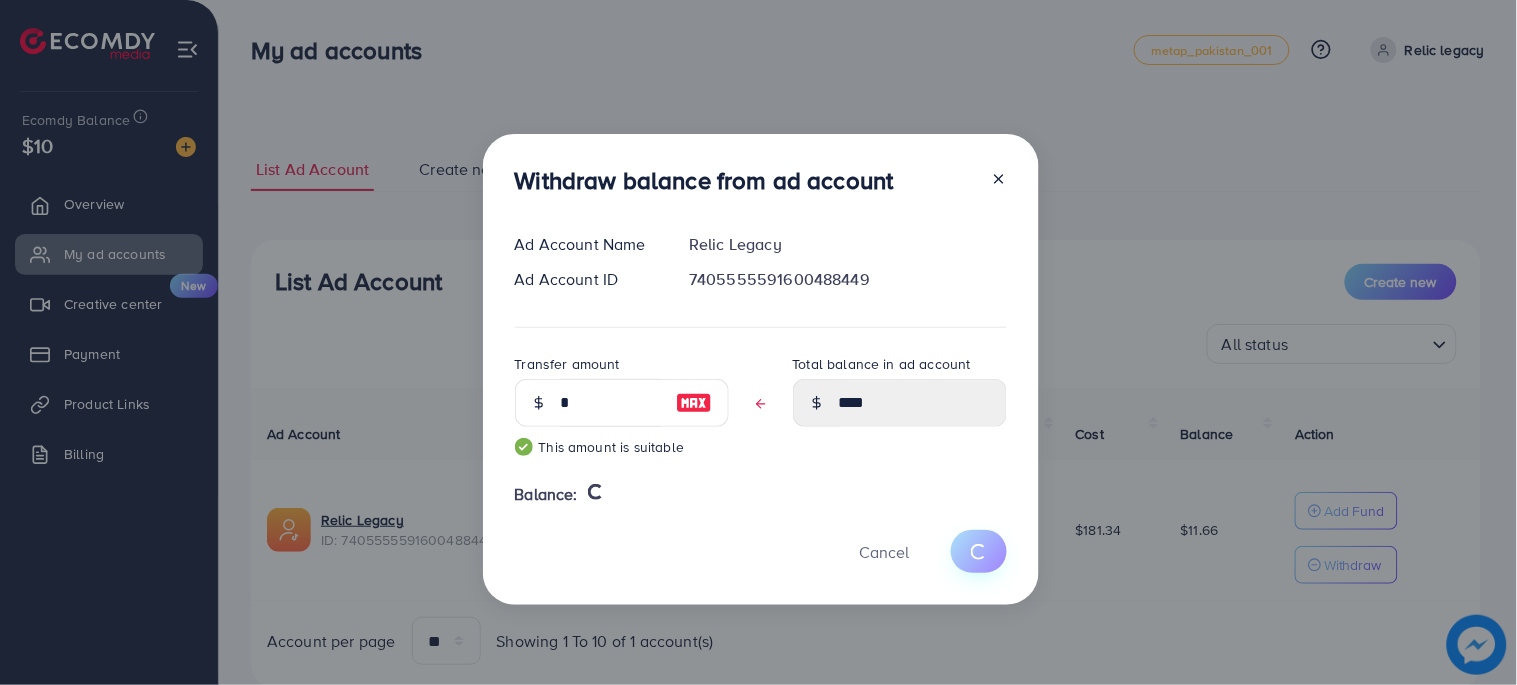 type 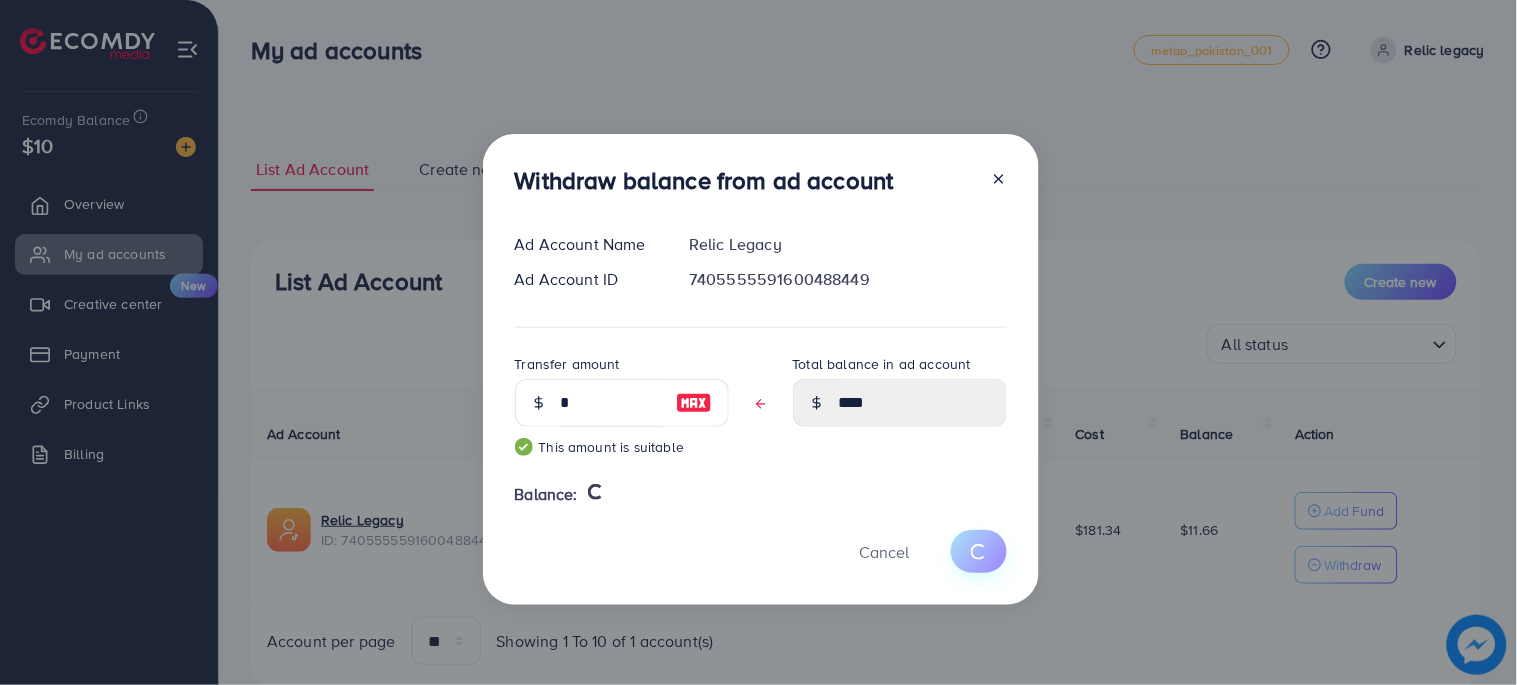 type on "*****" 